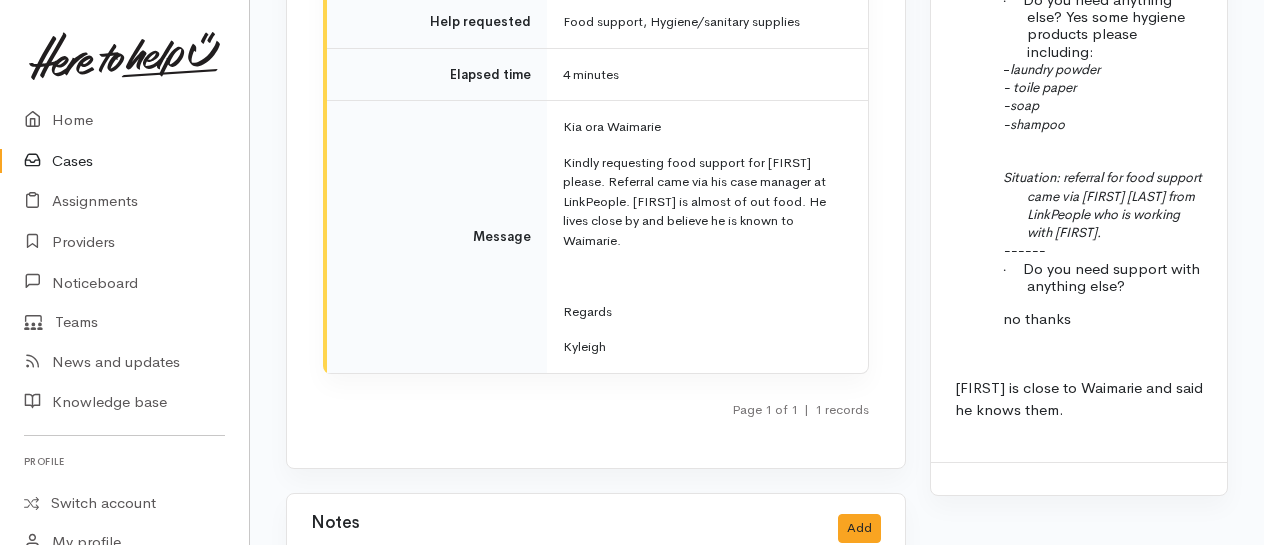 scroll, scrollTop: 2900, scrollLeft: 0, axis: vertical 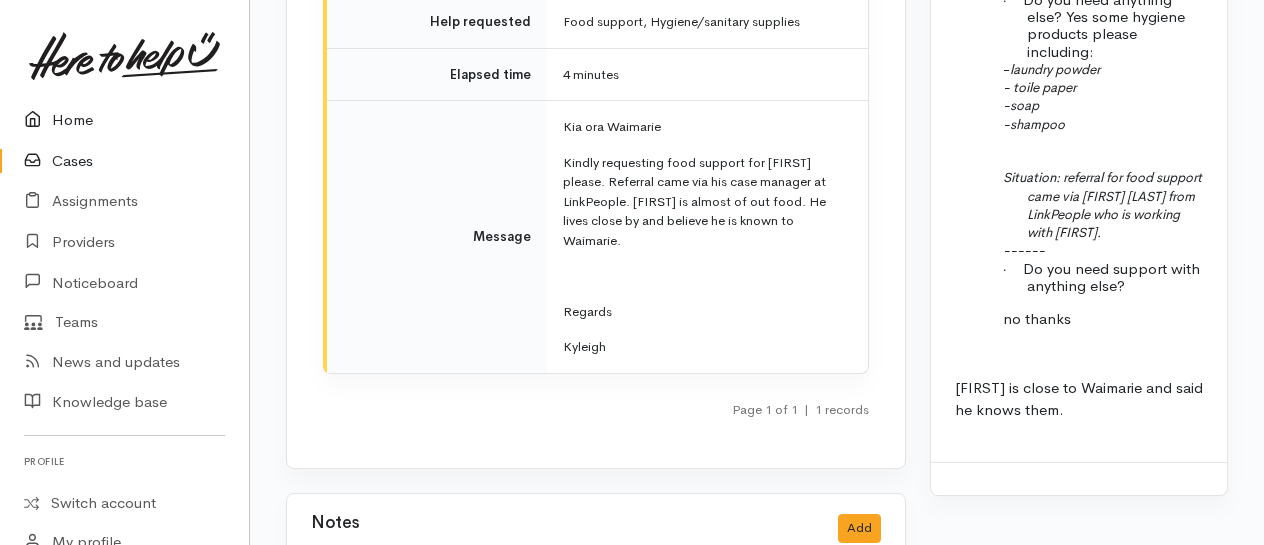 click on "Home" at bounding box center [124, 120] 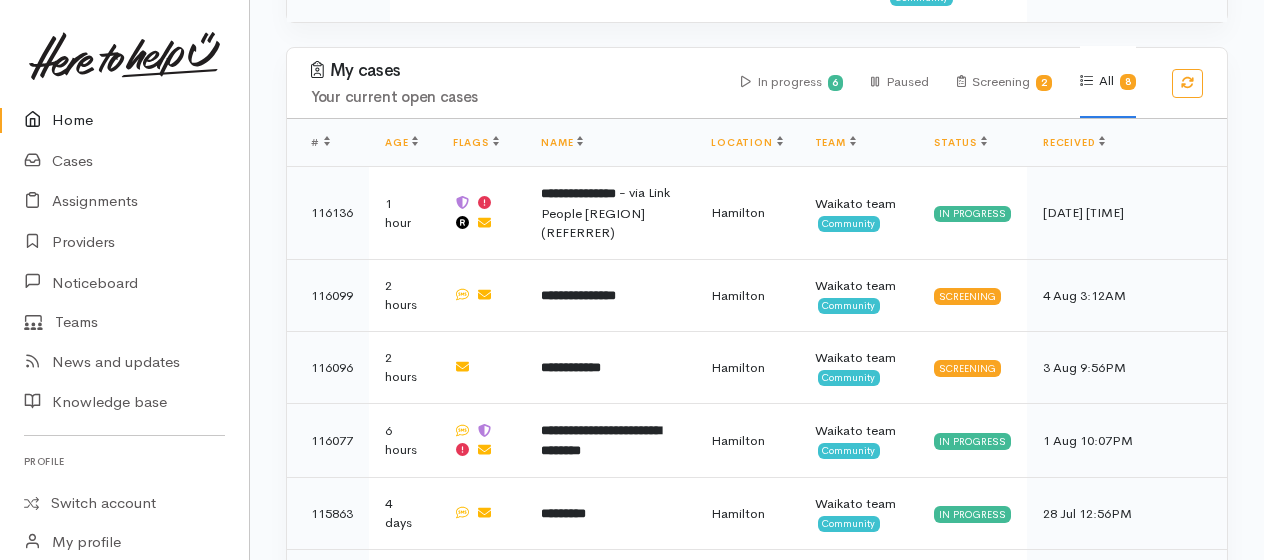 scroll, scrollTop: 2100, scrollLeft: 0, axis: vertical 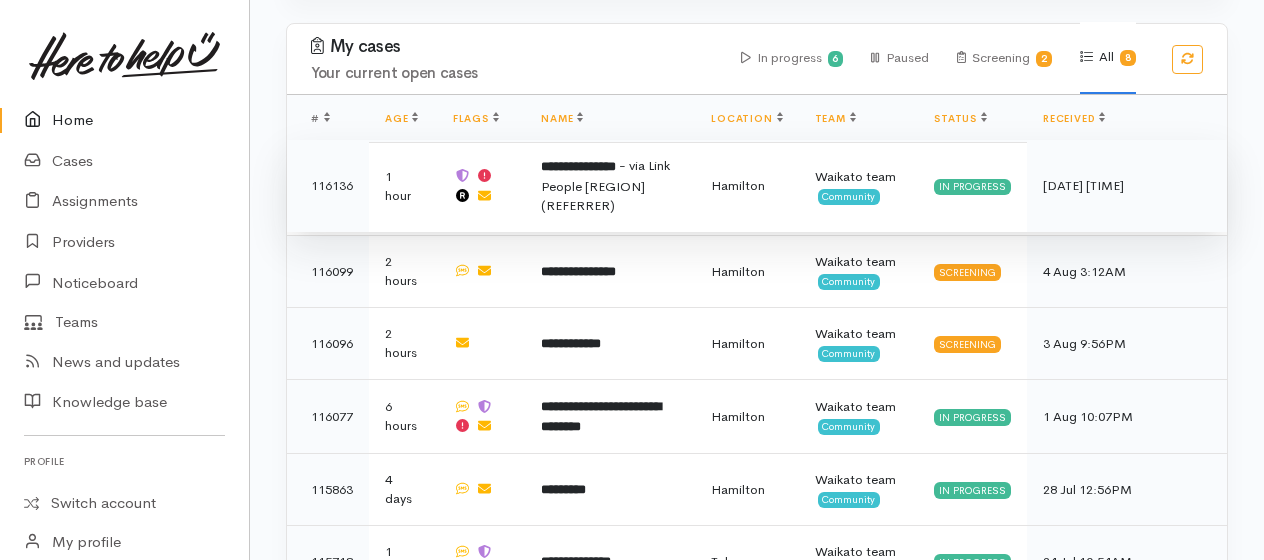 click on "- via Link People [REGION] (REFERRER)" at bounding box center [605, 185] 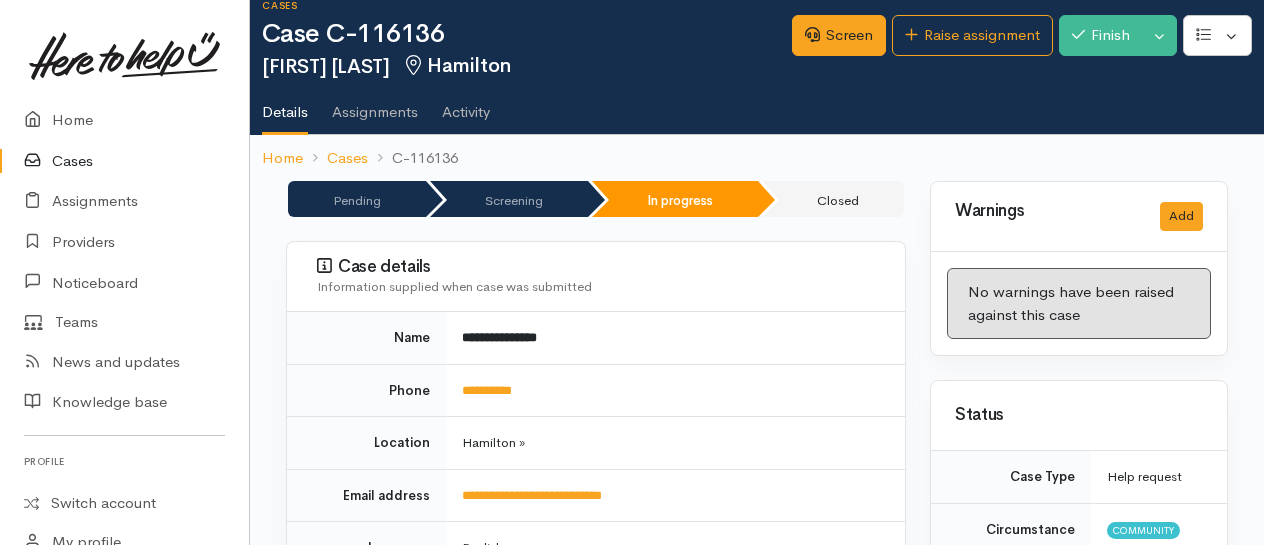scroll, scrollTop: 0, scrollLeft: 0, axis: both 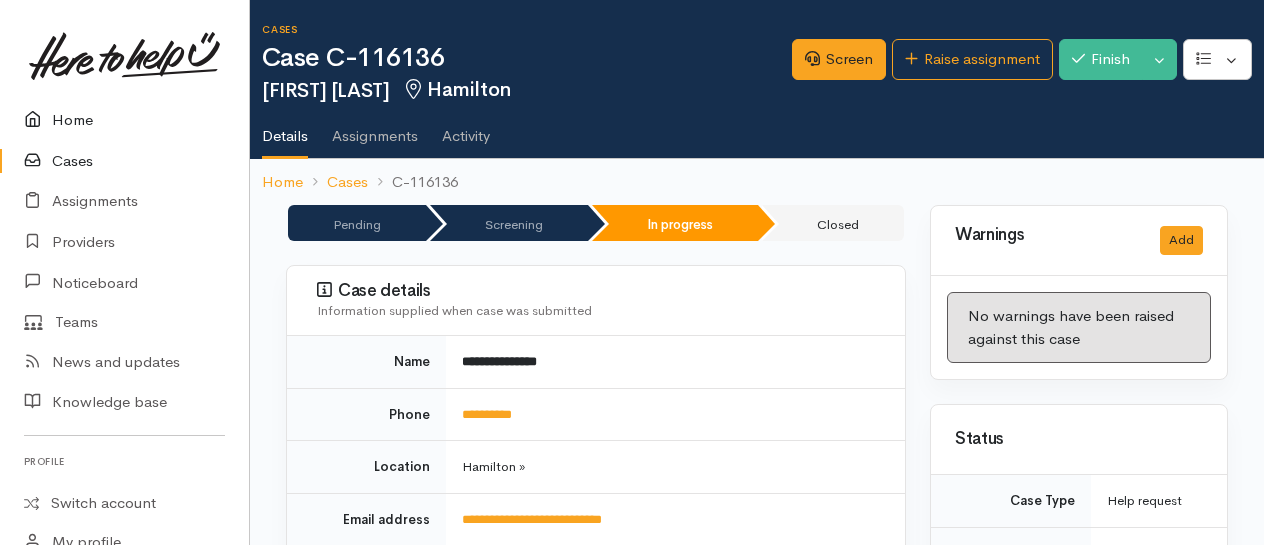 click on "Home" at bounding box center (124, 120) 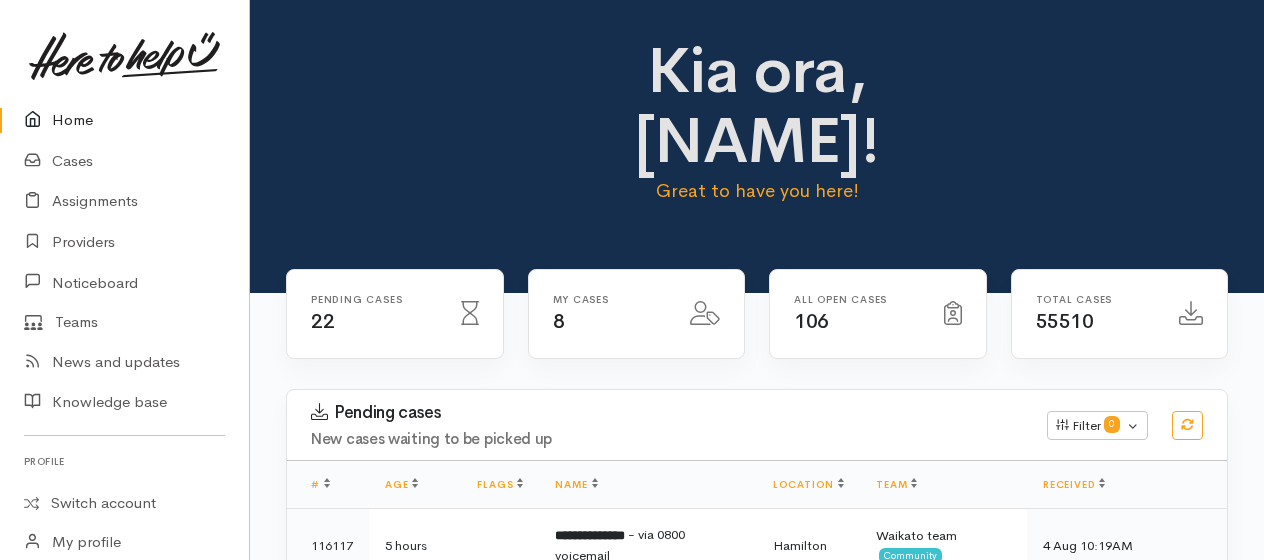 scroll, scrollTop: 0, scrollLeft: 0, axis: both 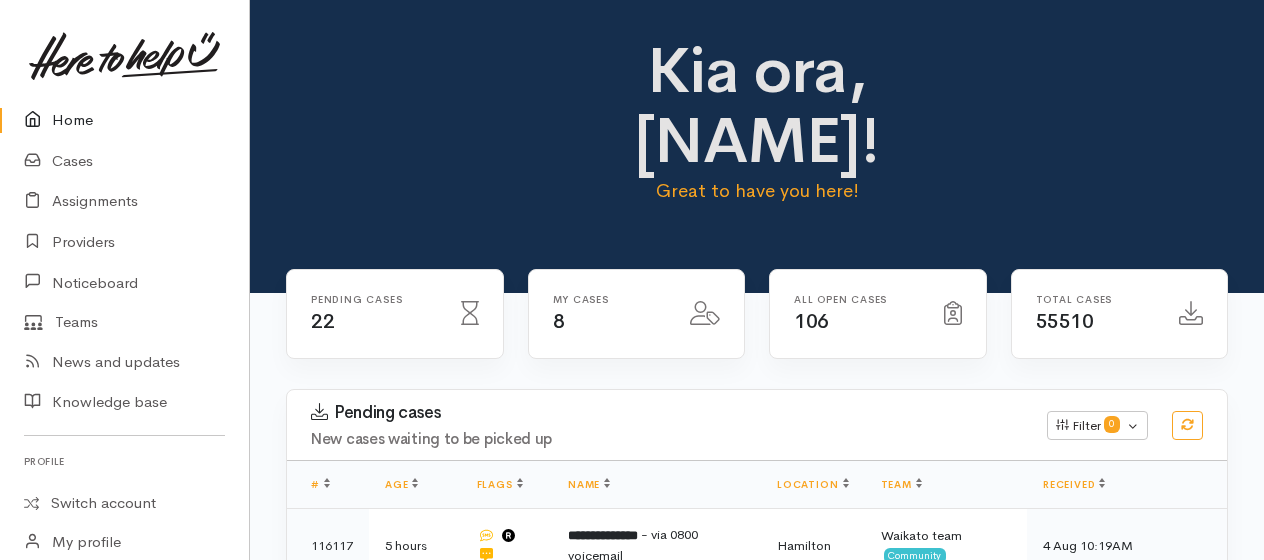 click on "Home" at bounding box center (124, 120) 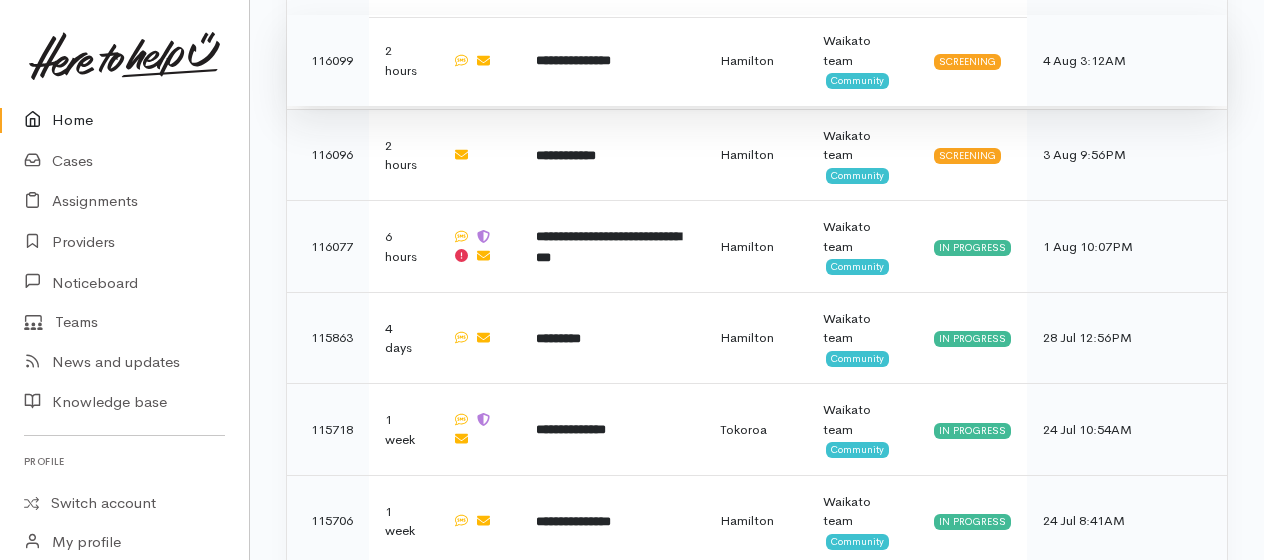 scroll, scrollTop: 2355, scrollLeft: 0, axis: vertical 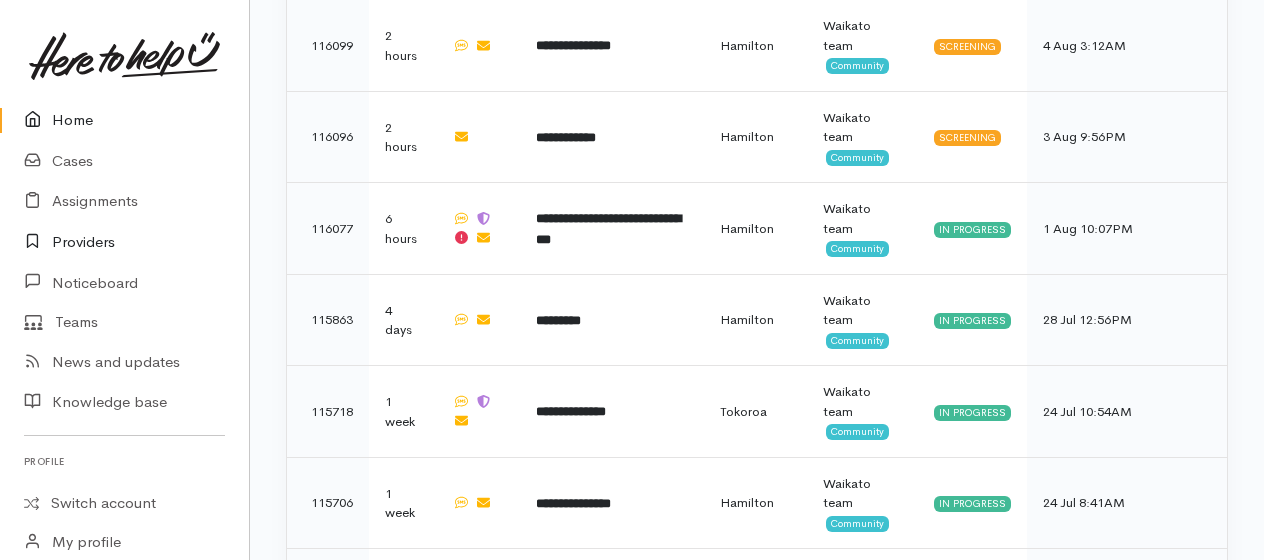 click on "Providers" at bounding box center (124, 242) 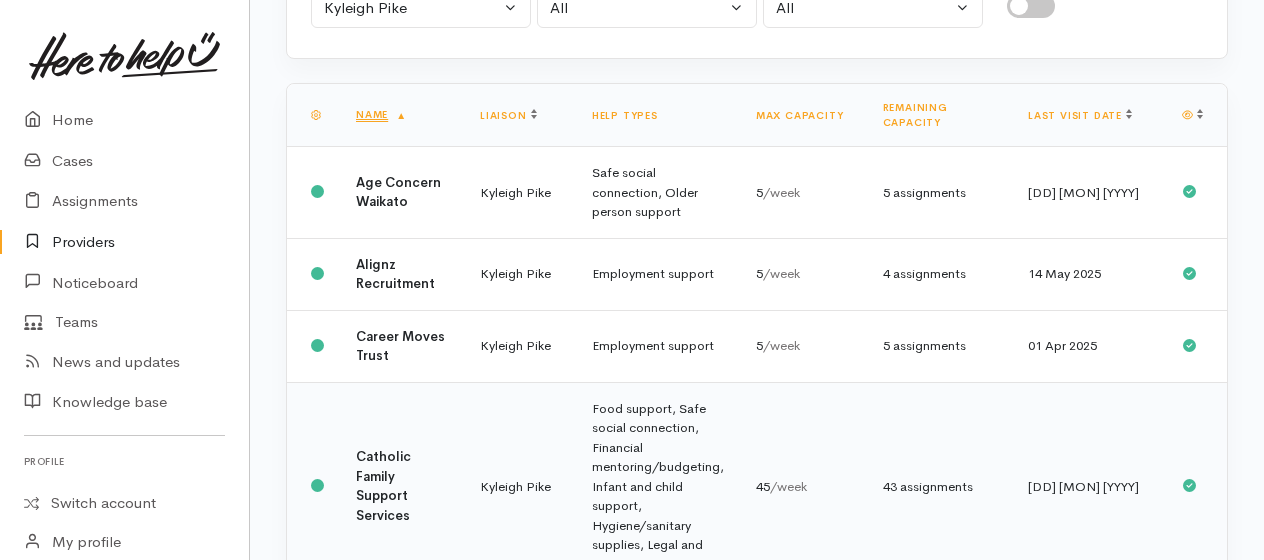 scroll, scrollTop: 400, scrollLeft: 0, axis: vertical 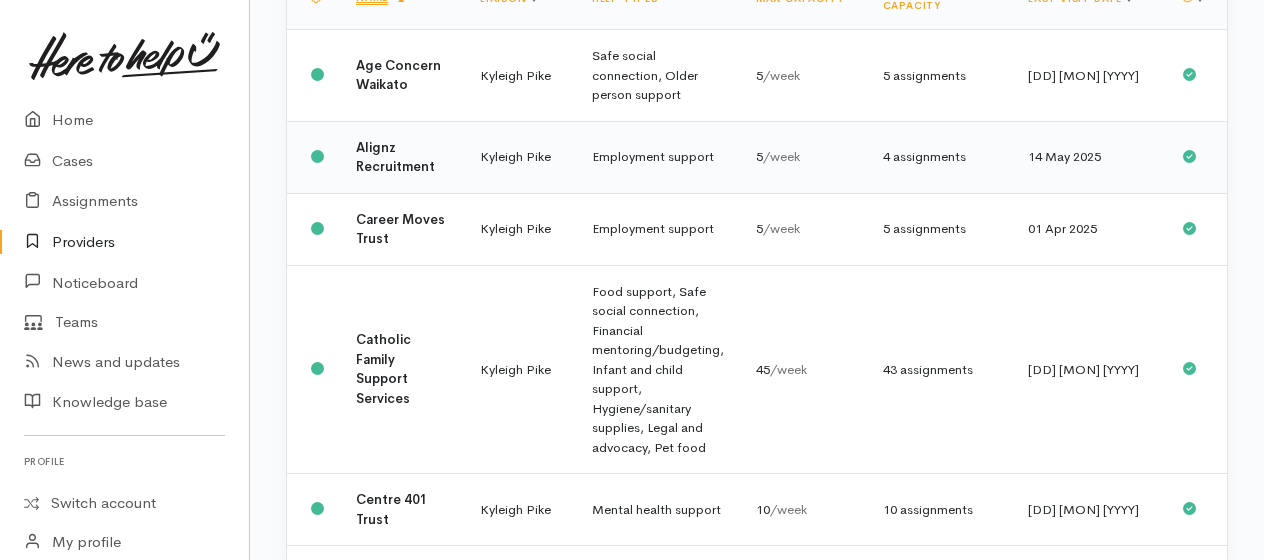 click on "4 assignments" at bounding box center (939, 157) 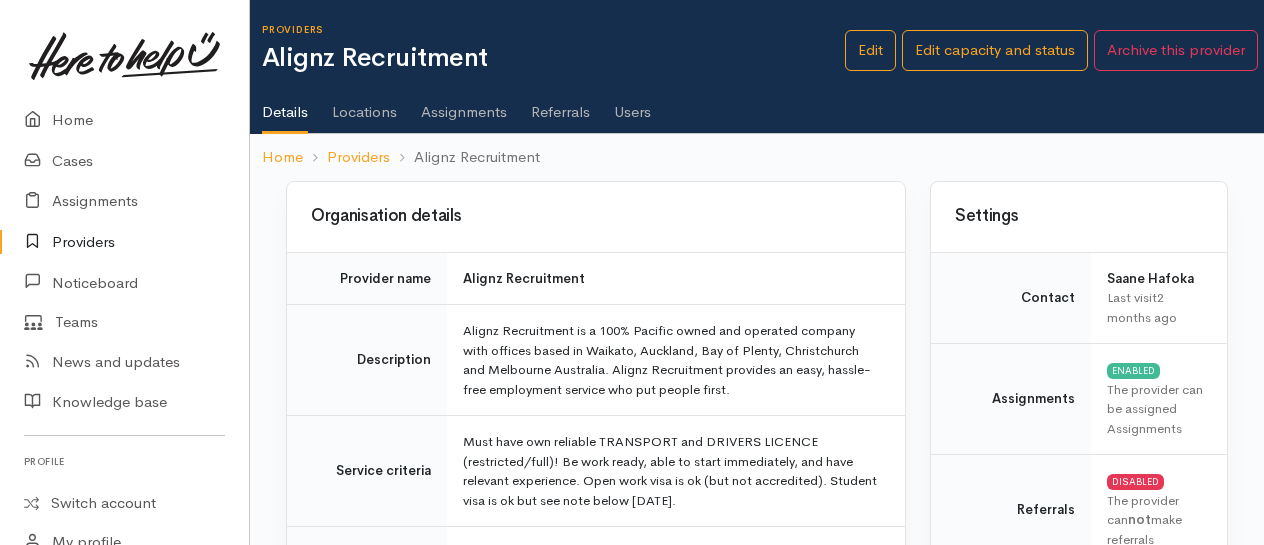 scroll, scrollTop: 0, scrollLeft: 0, axis: both 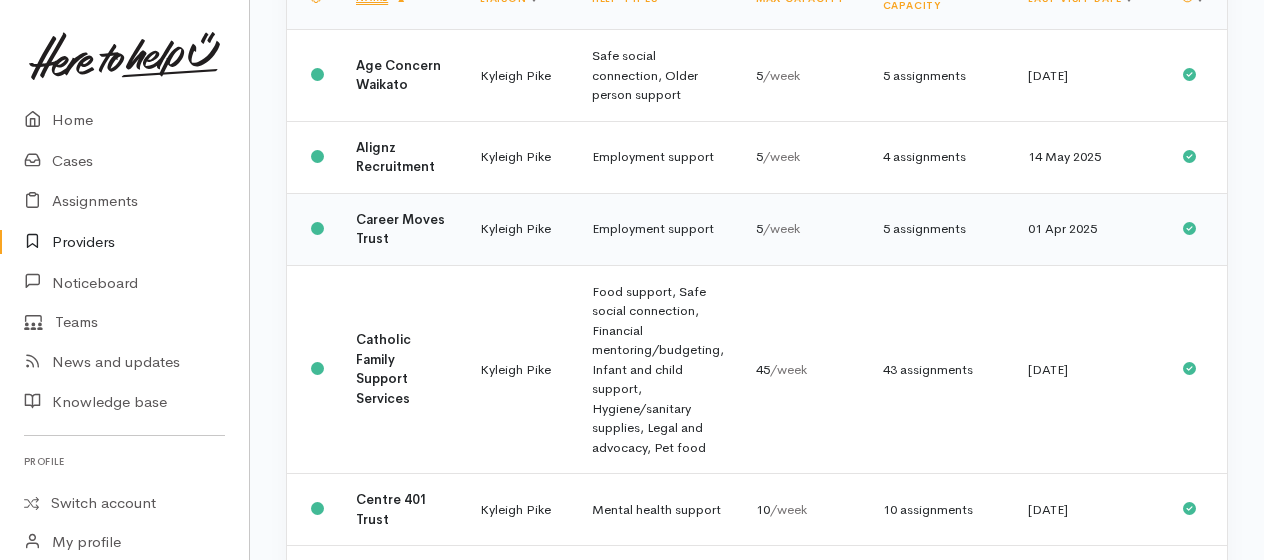 click on "5 assignments" at bounding box center (939, 229) 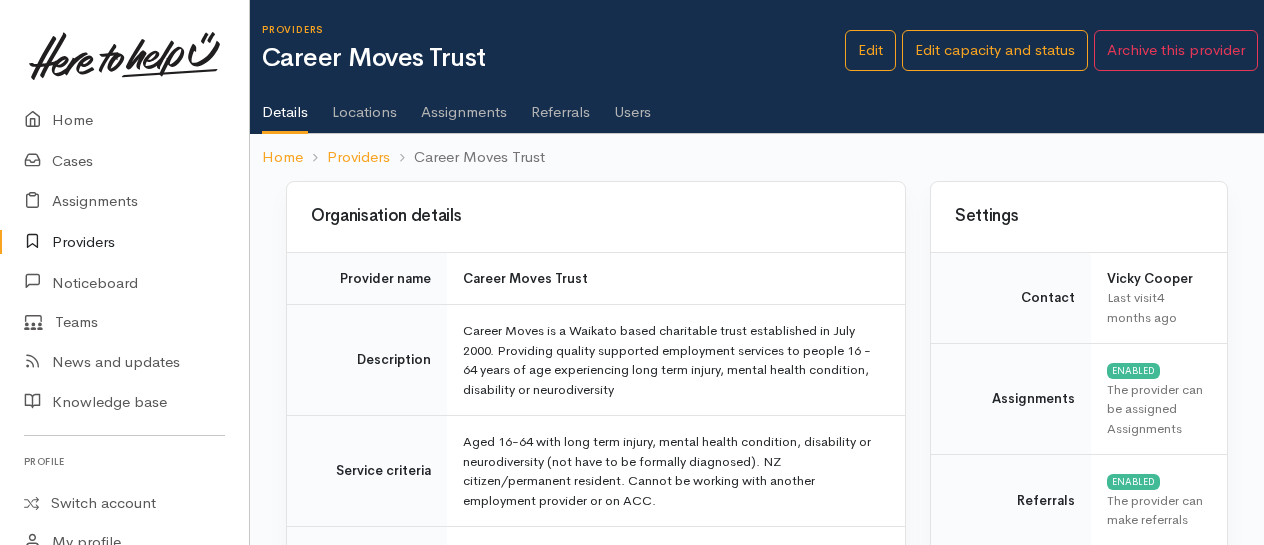 scroll, scrollTop: 0, scrollLeft: 0, axis: both 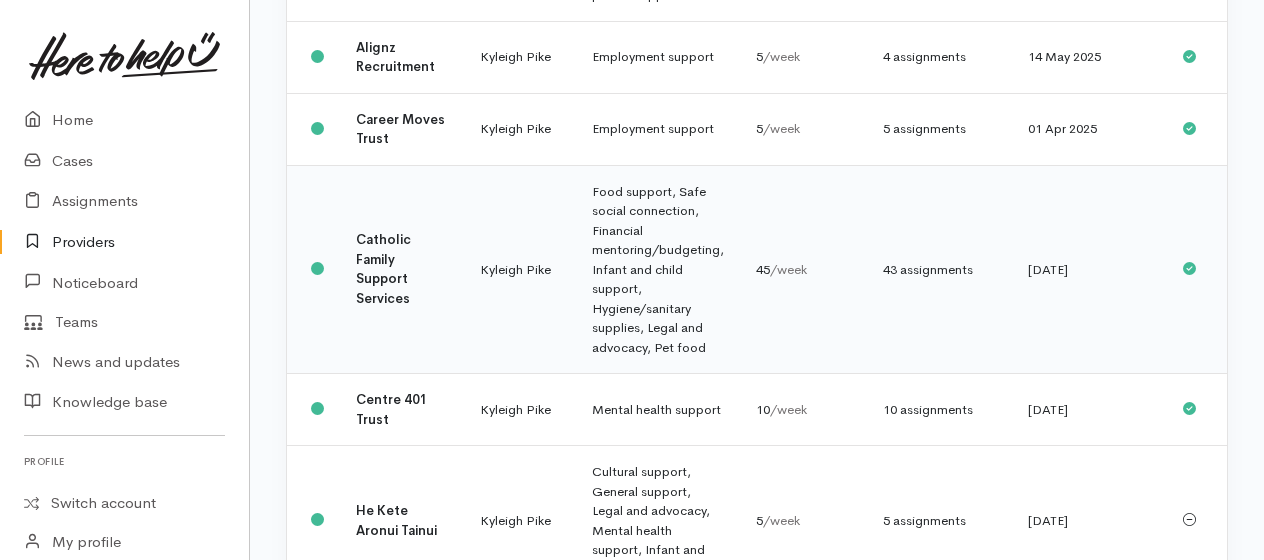 click on "Food support, Safe social connection, Financial mentoring/budgeting, Infant and child support, Hygiene/sanitary supplies, Legal and advocacy, Pet food" at bounding box center [658, 269] 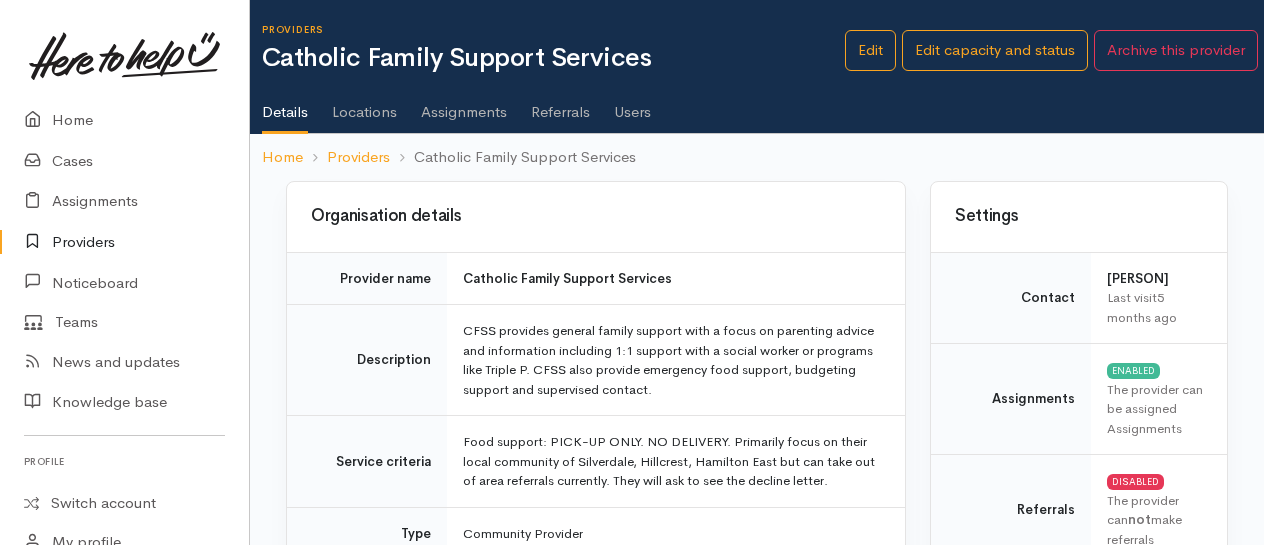 scroll, scrollTop: 0, scrollLeft: 0, axis: both 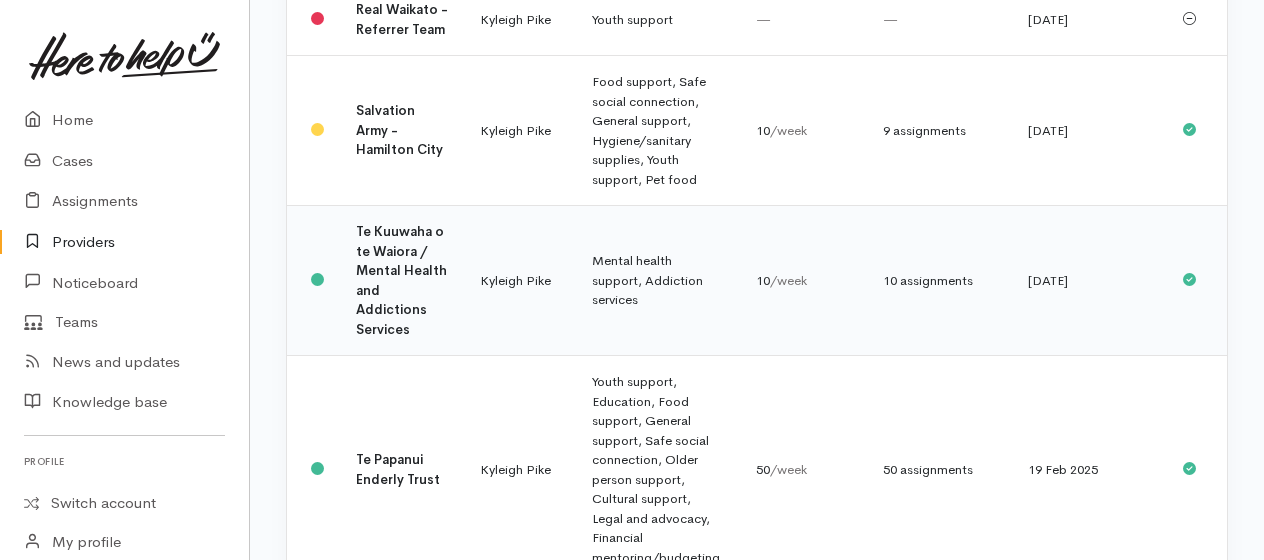 click on "10 assignments" at bounding box center [939, 281] 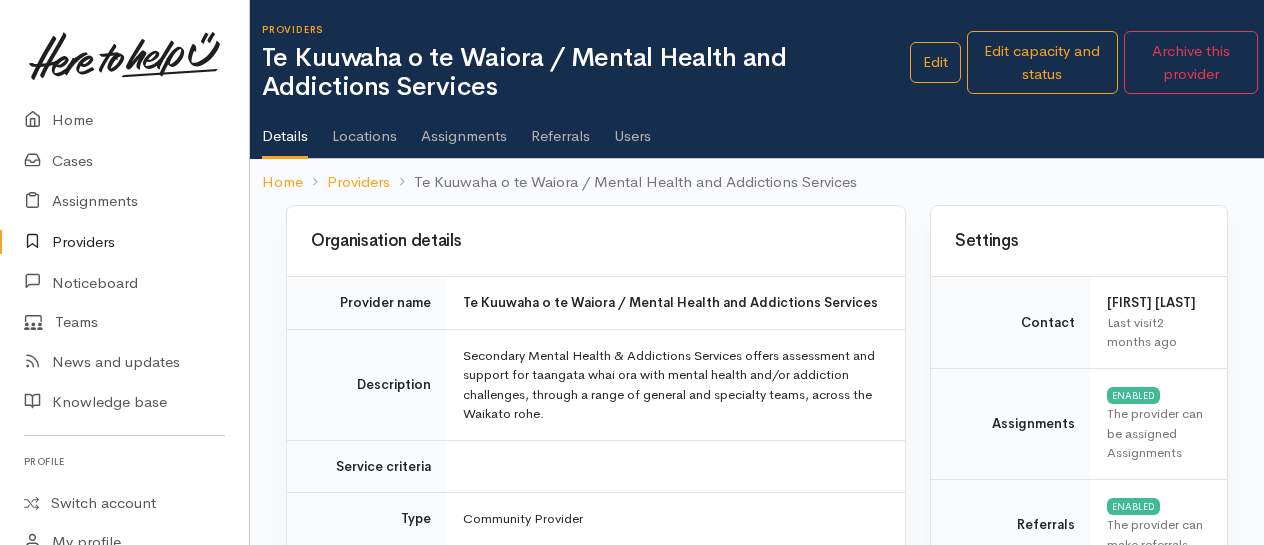scroll, scrollTop: 0, scrollLeft: 0, axis: both 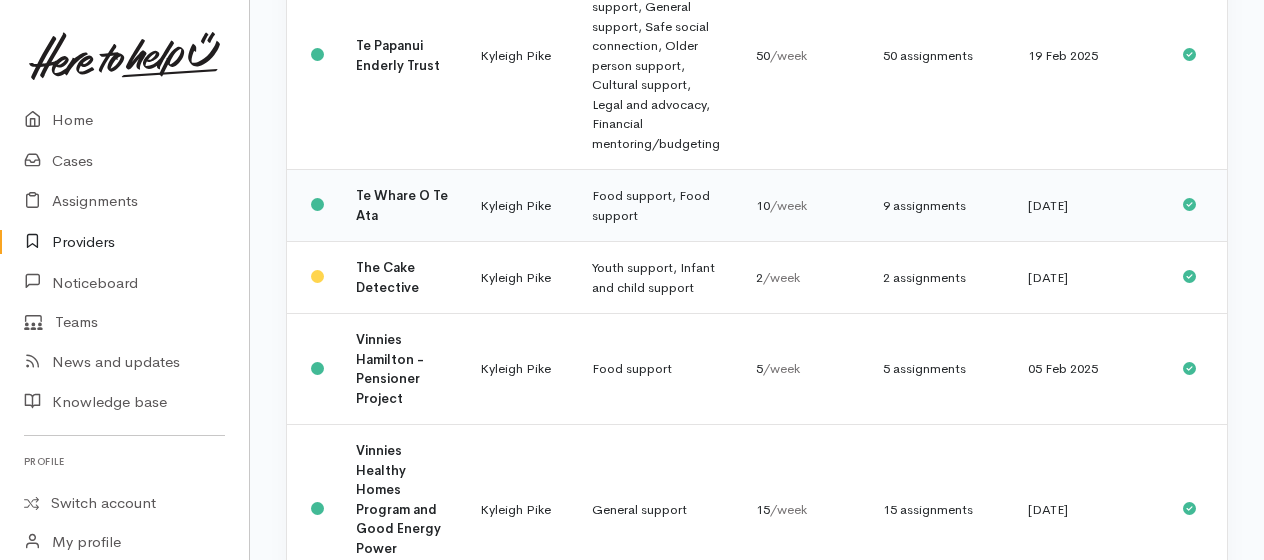 click on "Food support, Food support" at bounding box center (658, 206) 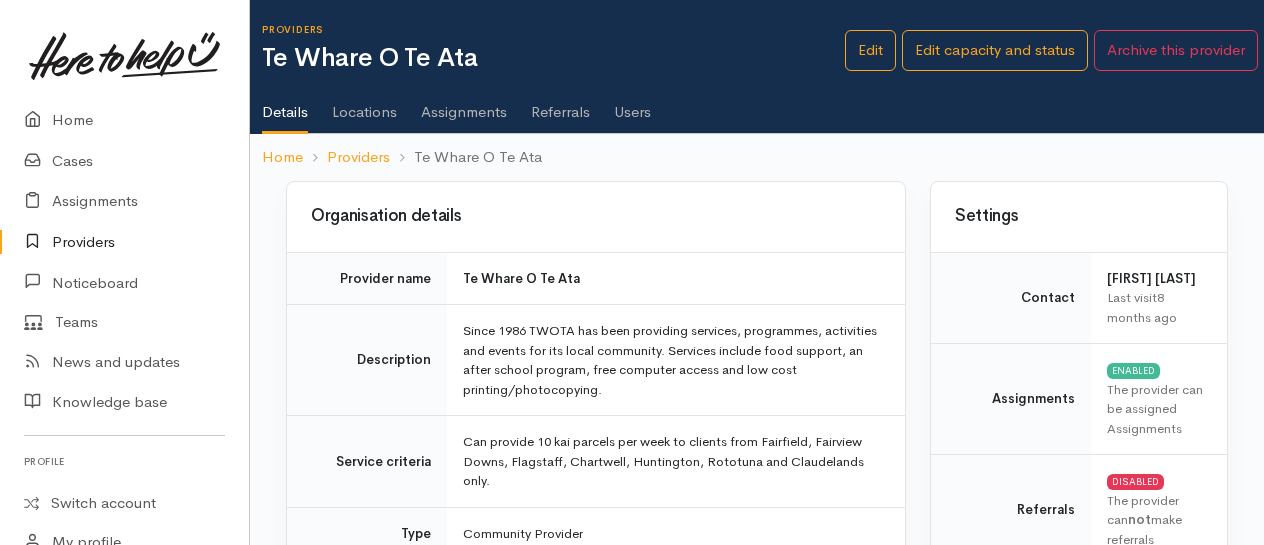 scroll, scrollTop: 0, scrollLeft: 0, axis: both 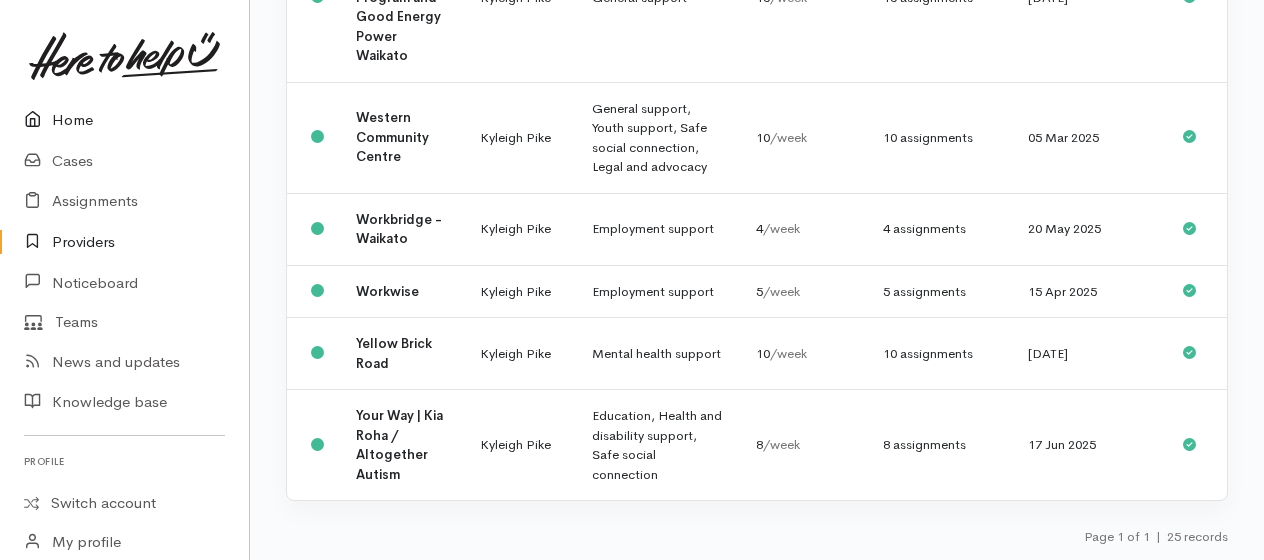 click on "Home" at bounding box center (124, 120) 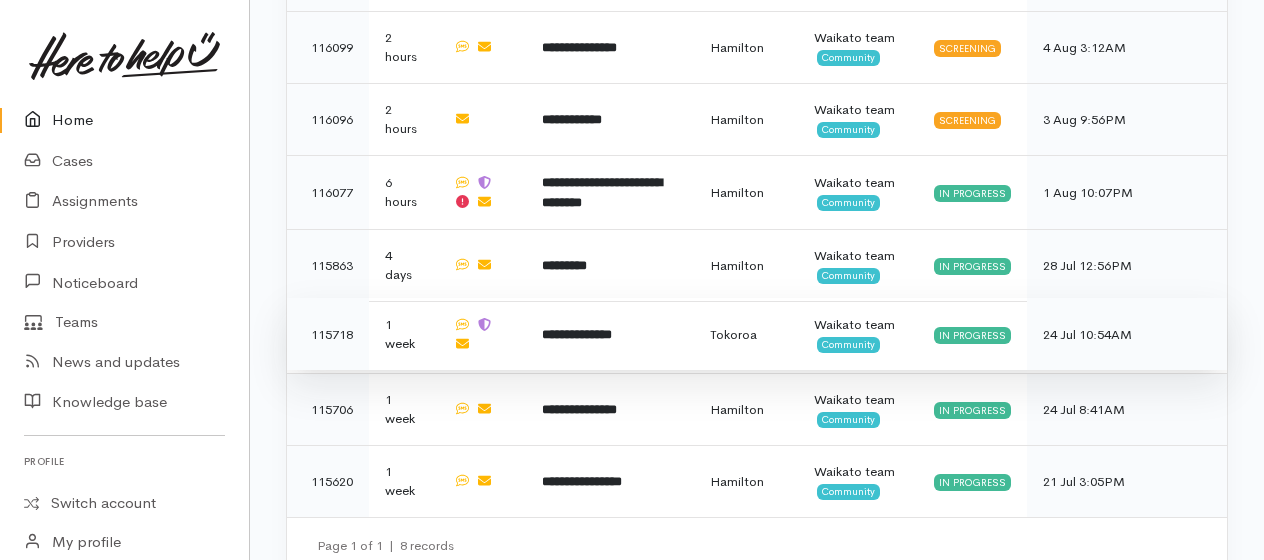 scroll, scrollTop: 2355, scrollLeft: 0, axis: vertical 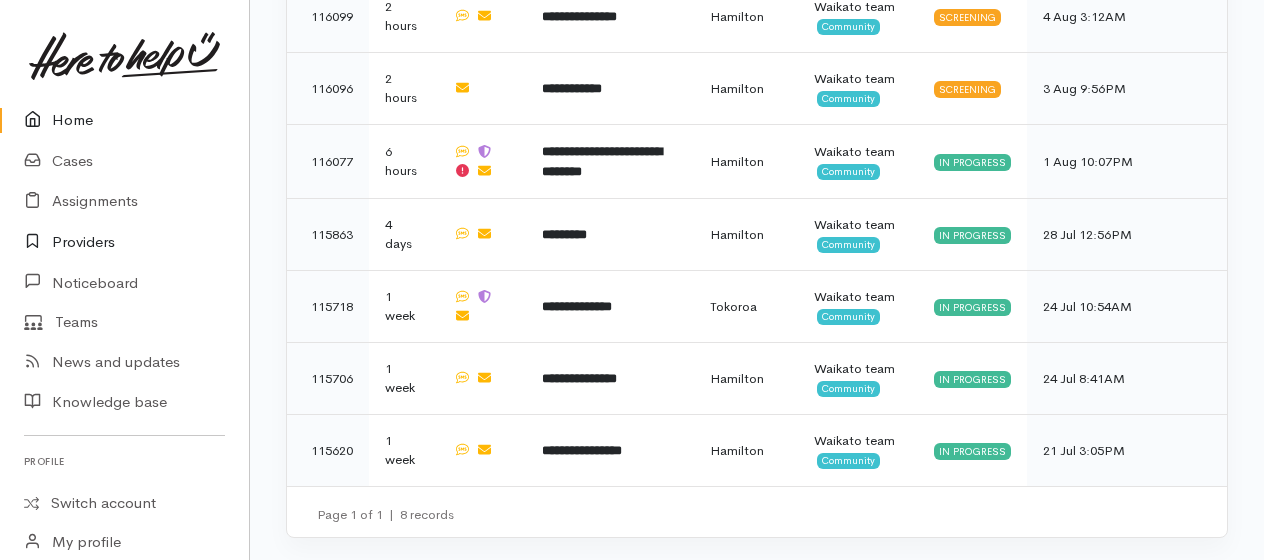 click on "Providers" at bounding box center (124, 242) 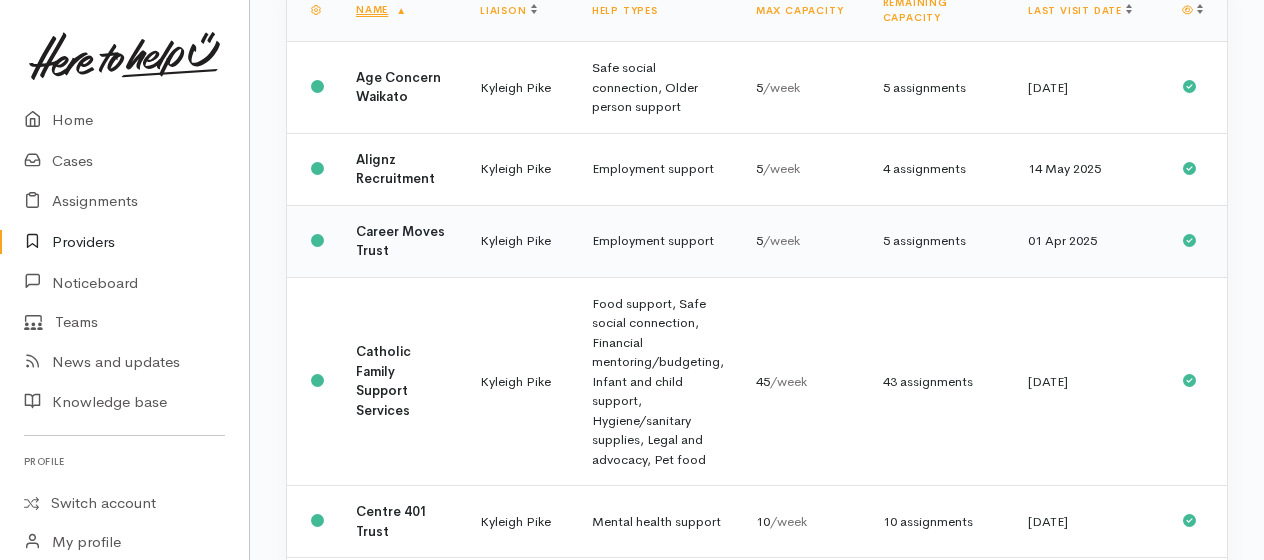 scroll, scrollTop: 400, scrollLeft: 0, axis: vertical 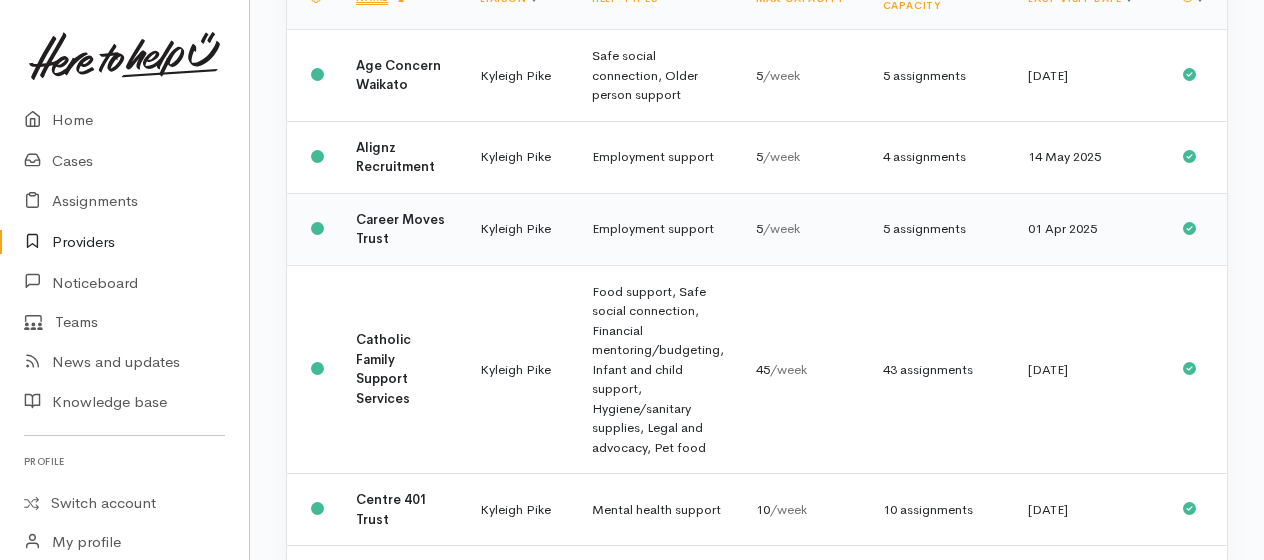 click on "Career Moves Trust" at bounding box center (402, 229) 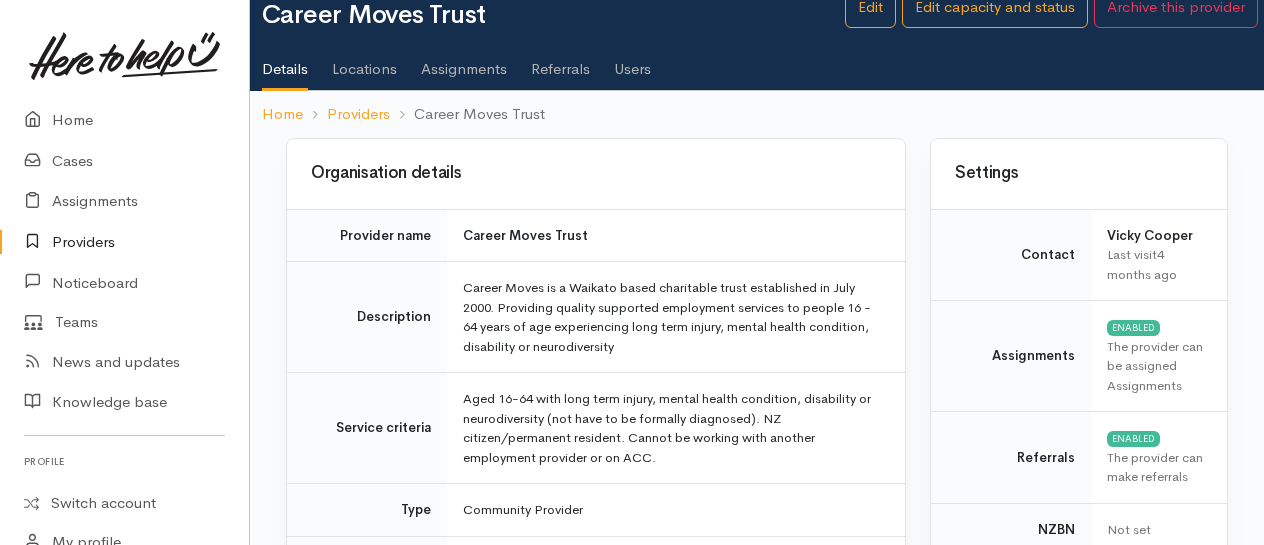 scroll, scrollTop: 0, scrollLeft: 0, axis: both 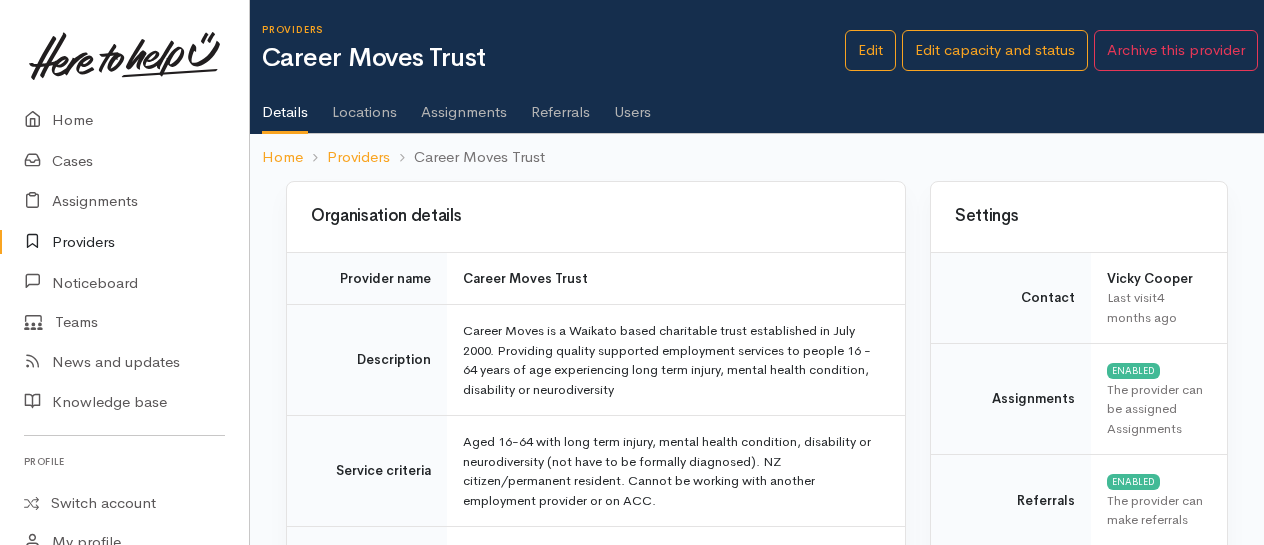 click on "Assignments" at bounding box center [464, 105] 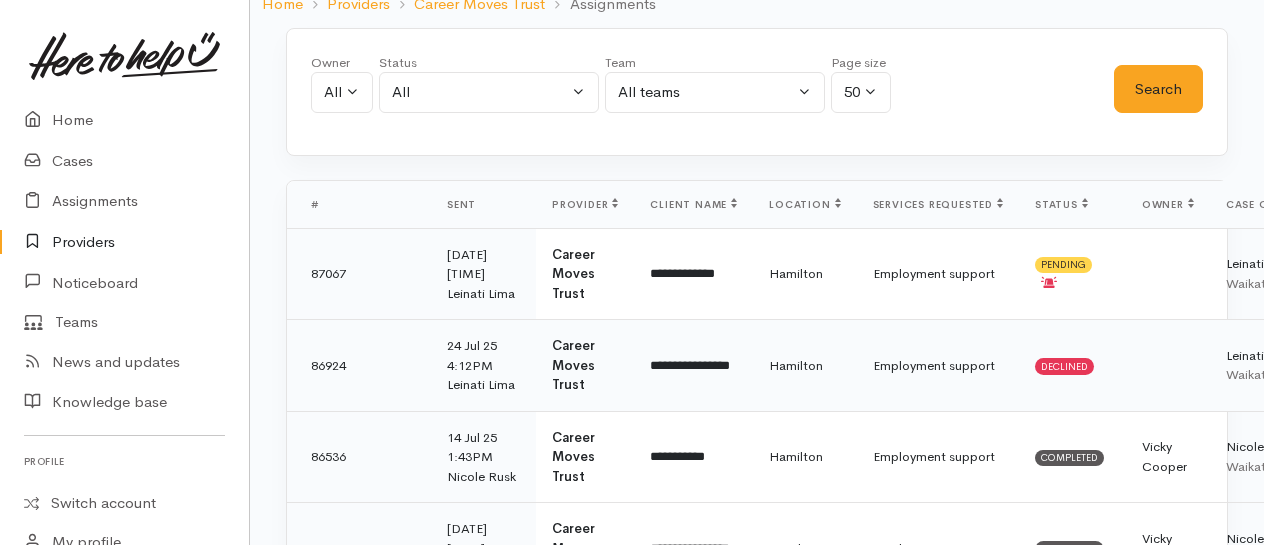 scroll, scrollTop: 300, scrollLeft: 0, axis: vertical 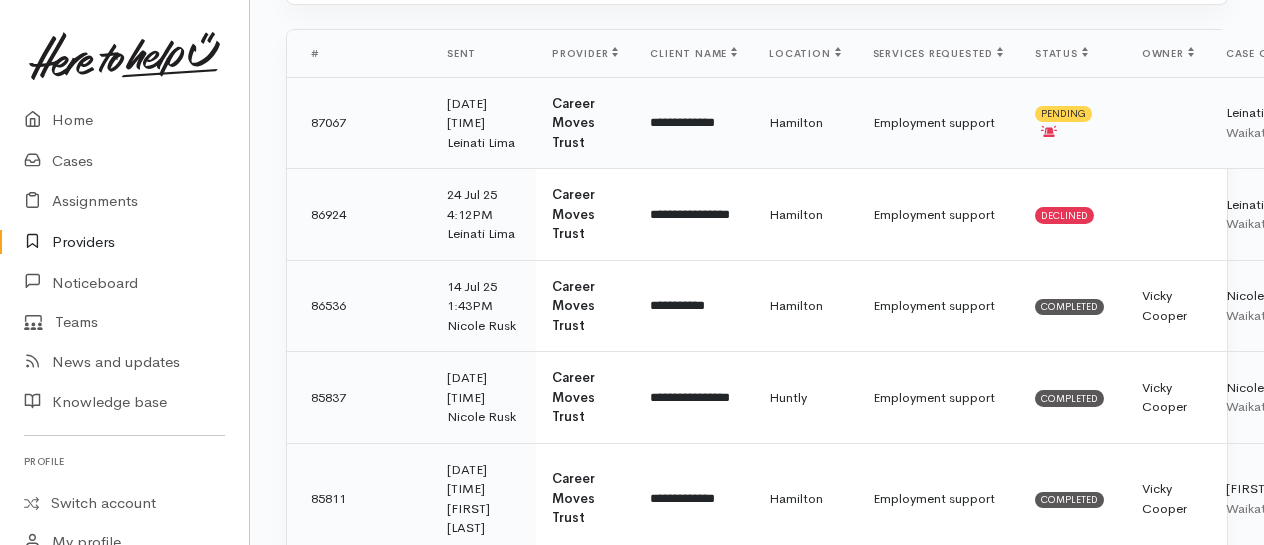 click on "Employment support" at bounding box center [938, 123] 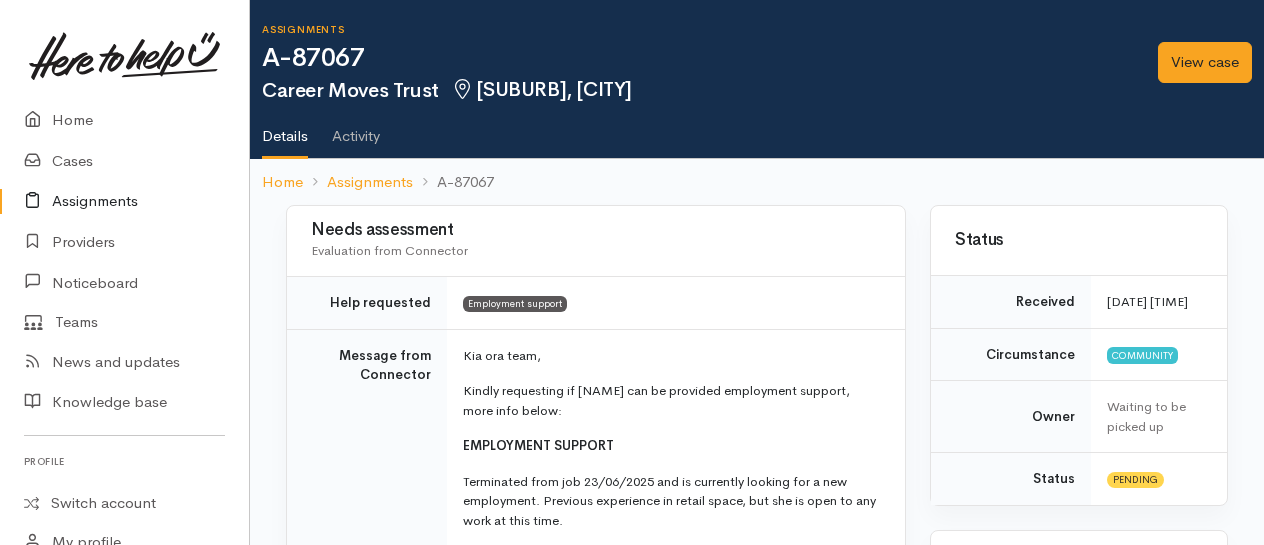 scroll, scrollTop: 0, scrollLeft: 0, axis: both 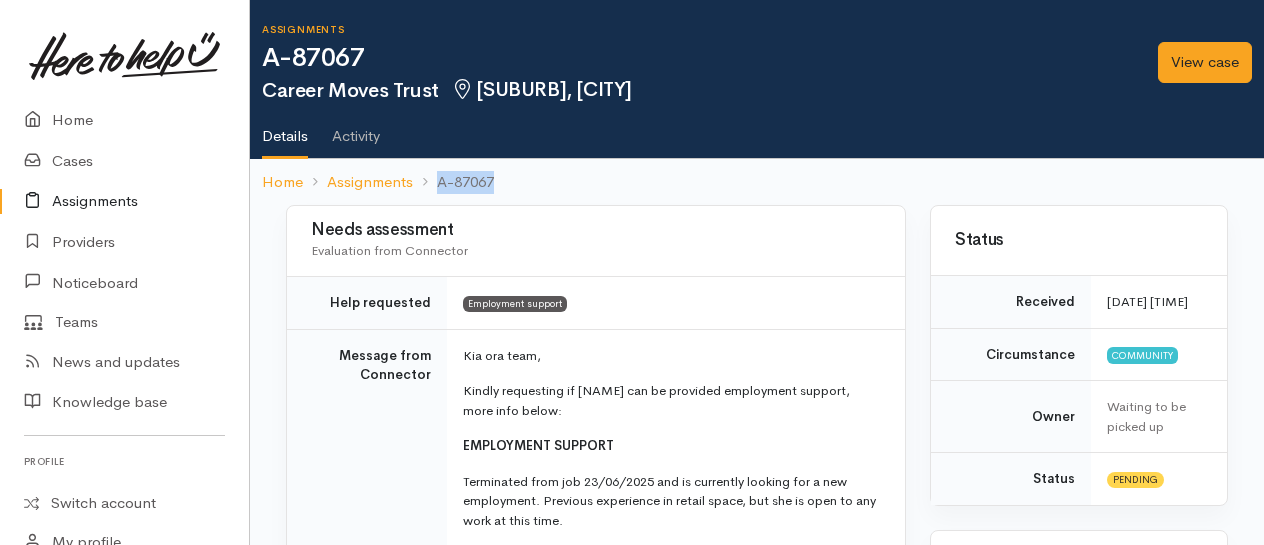 click on "[NUMBER]" at bounding box center [757, 182] 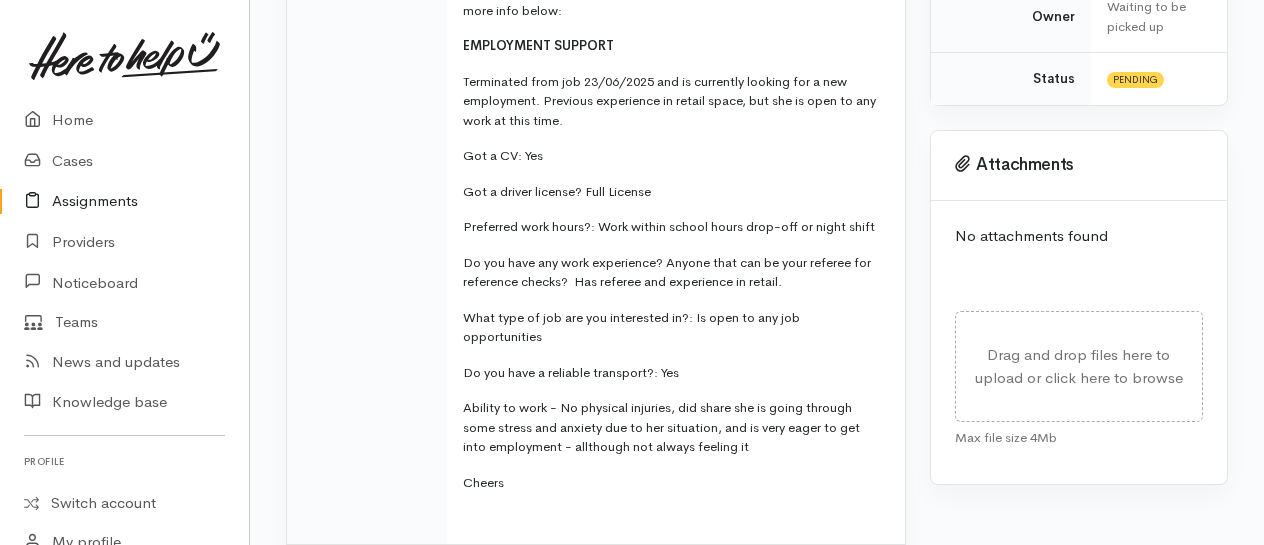 scroll, scrollTop: 100, scrollLeft: 0, axis: vertical 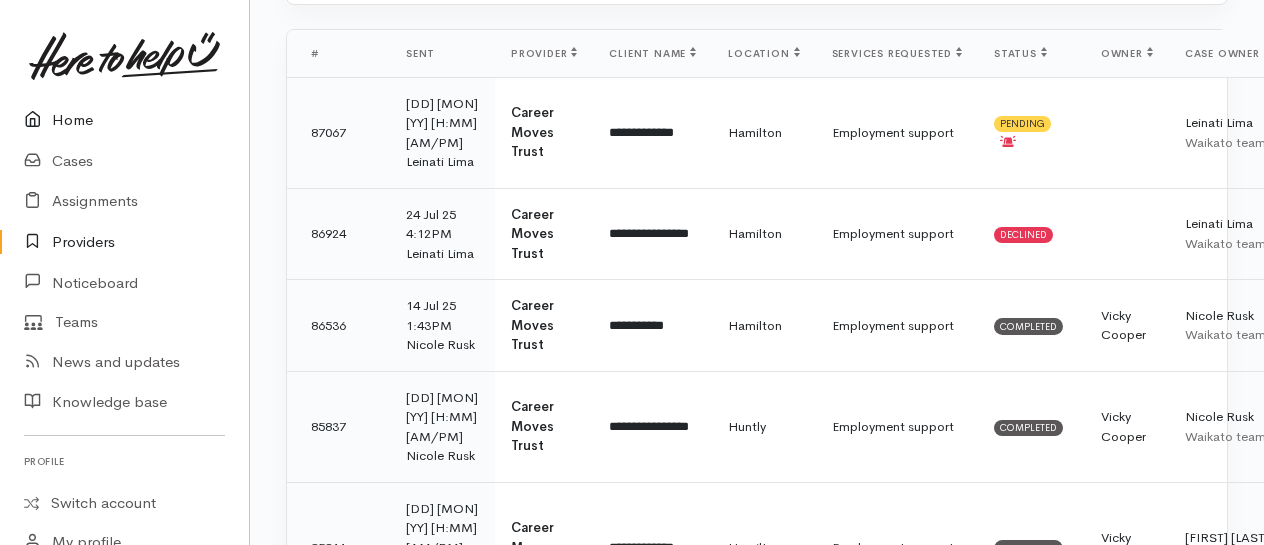 click on "Home" at bounding box center [124, 120] 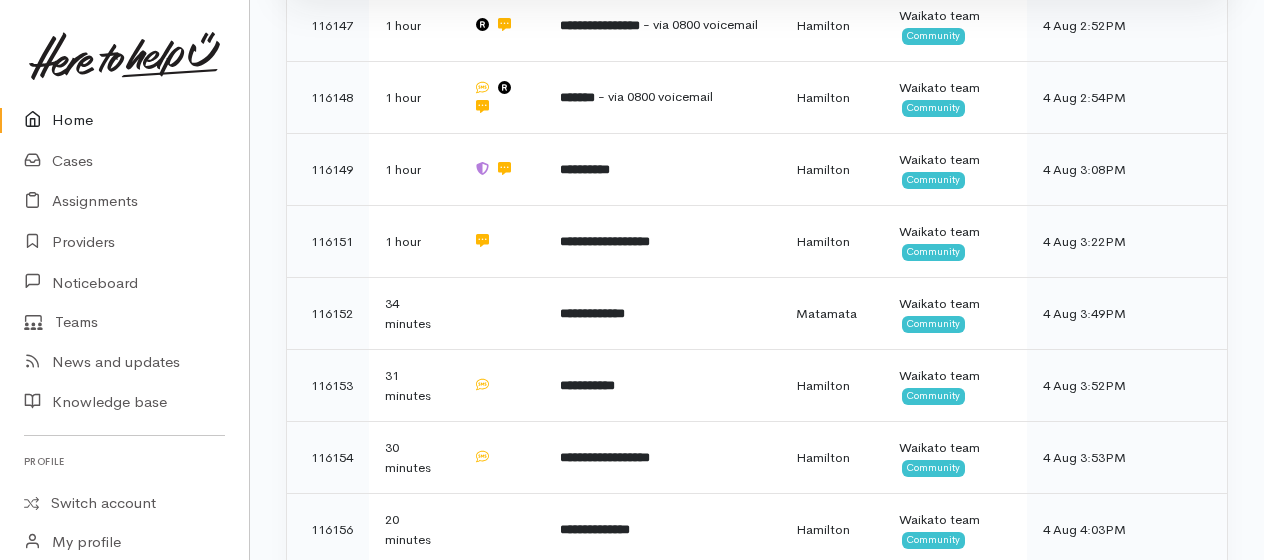 scroll, scrollTop: 1355, scrollLeft: 0, axis: vertical 